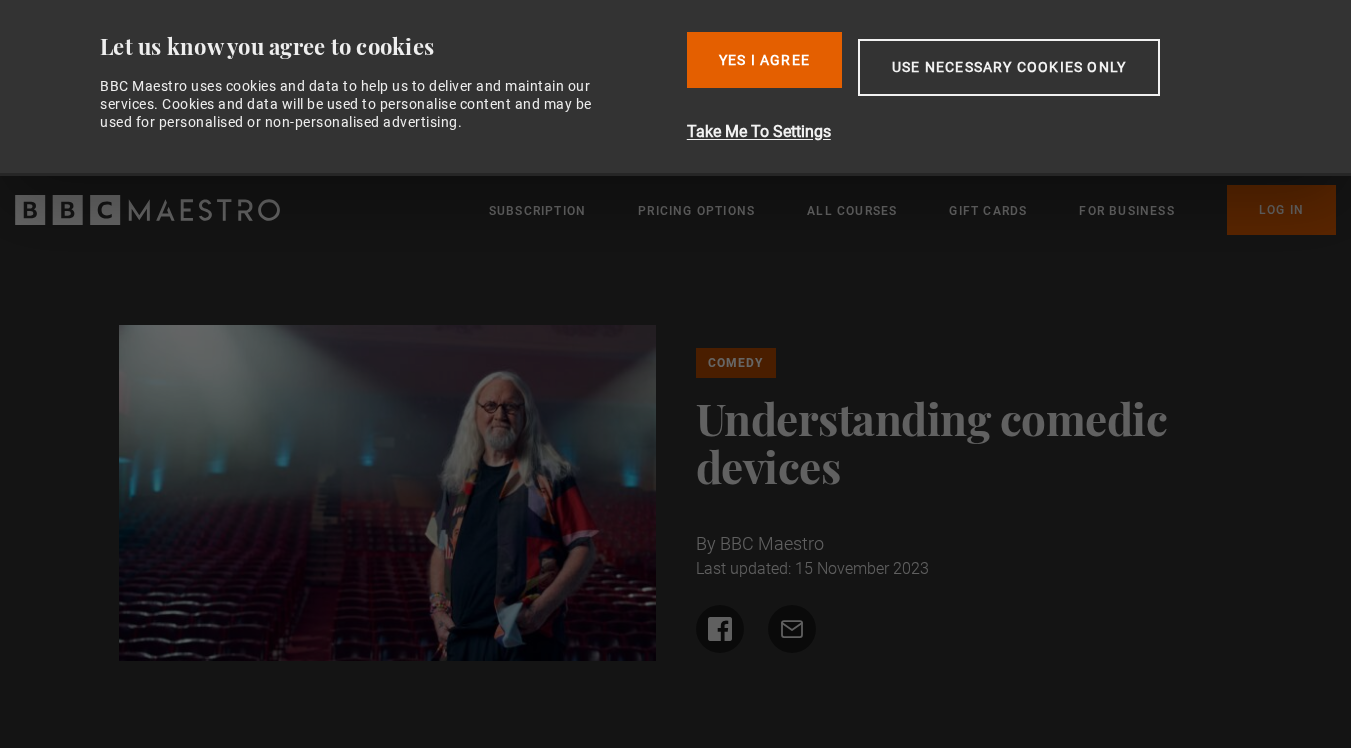 scroll, scrollTop: 0, scrollLeft: 0, axis: both 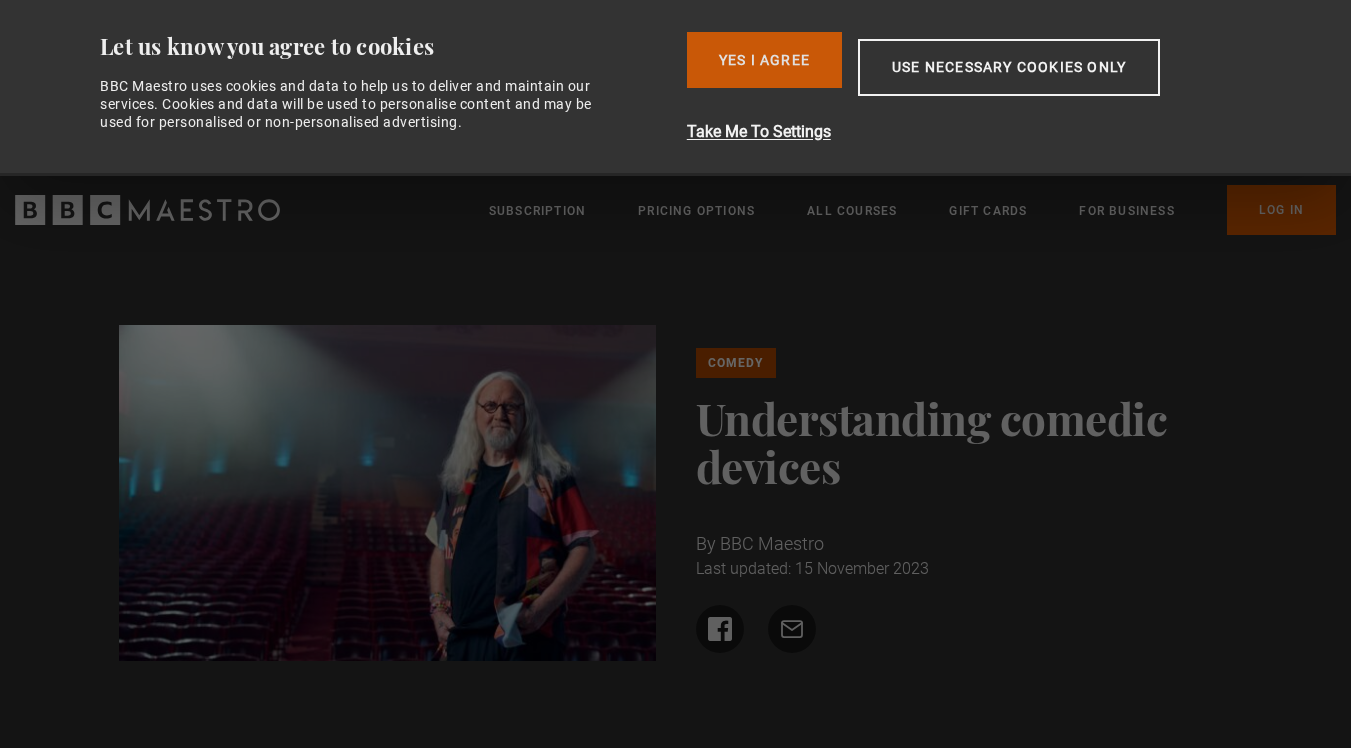 click on "Yes I Agree" at bounding box center [764, 60] 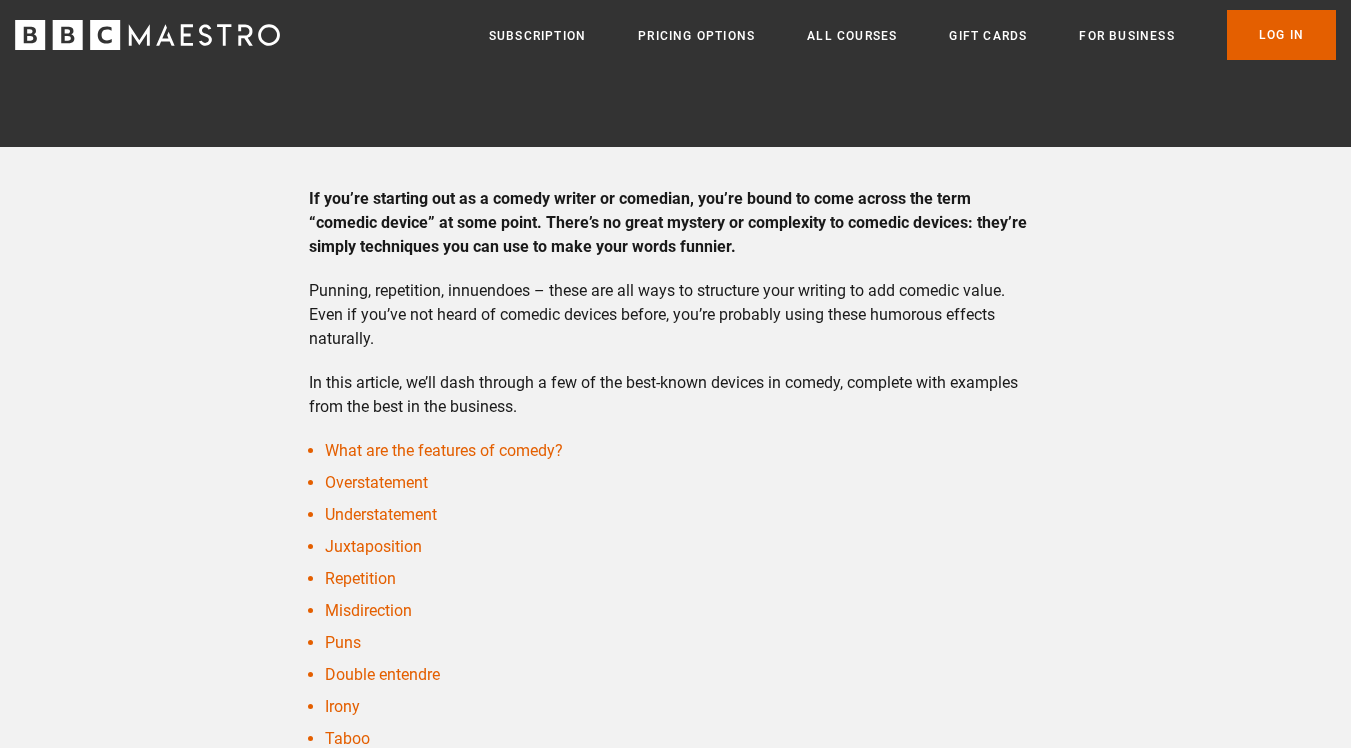 scroll, scrollTop: 449, scrollLeft: 0, axis: vertical 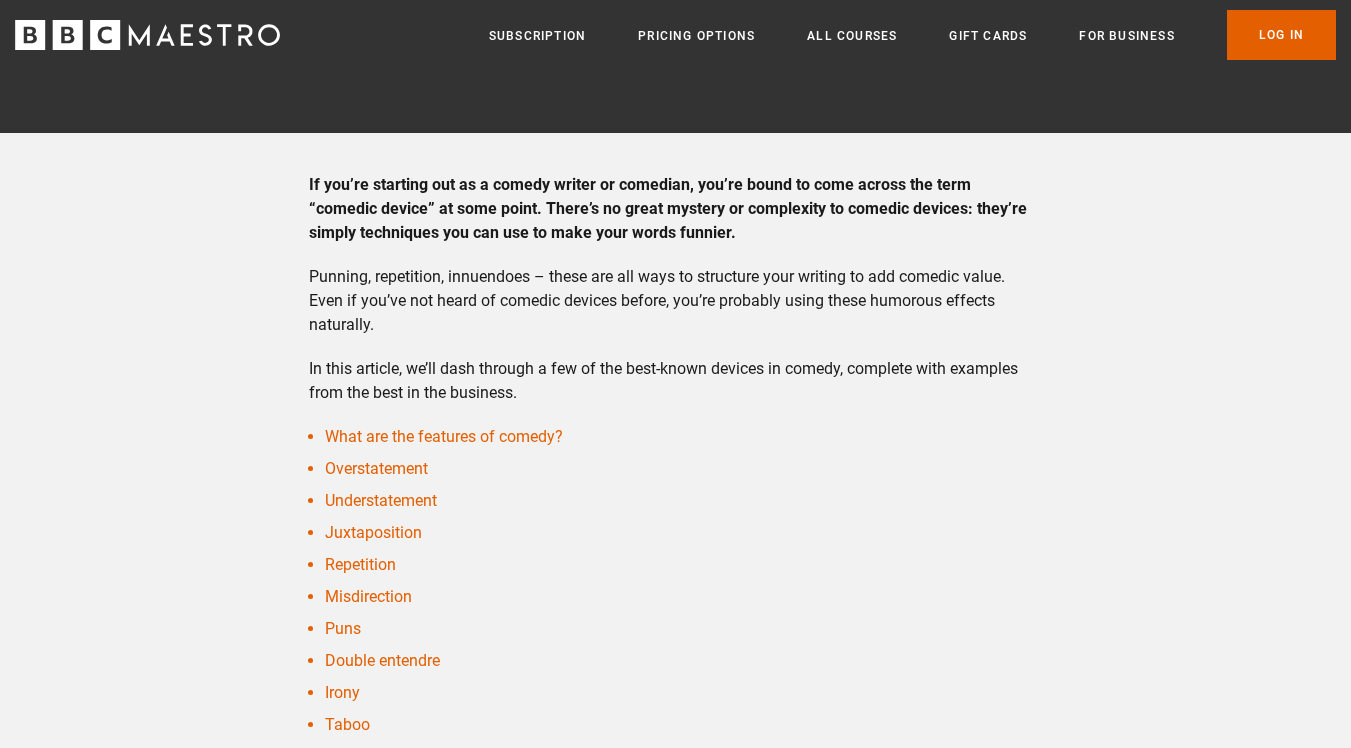 click on "Punning, repetition, innuendoes – these are all ways to structure your writing to add comedic value. Even if you’ve not heard of comedic devices before, you’re probably using these humorous effects naturally." at bounding box center [675, 301] 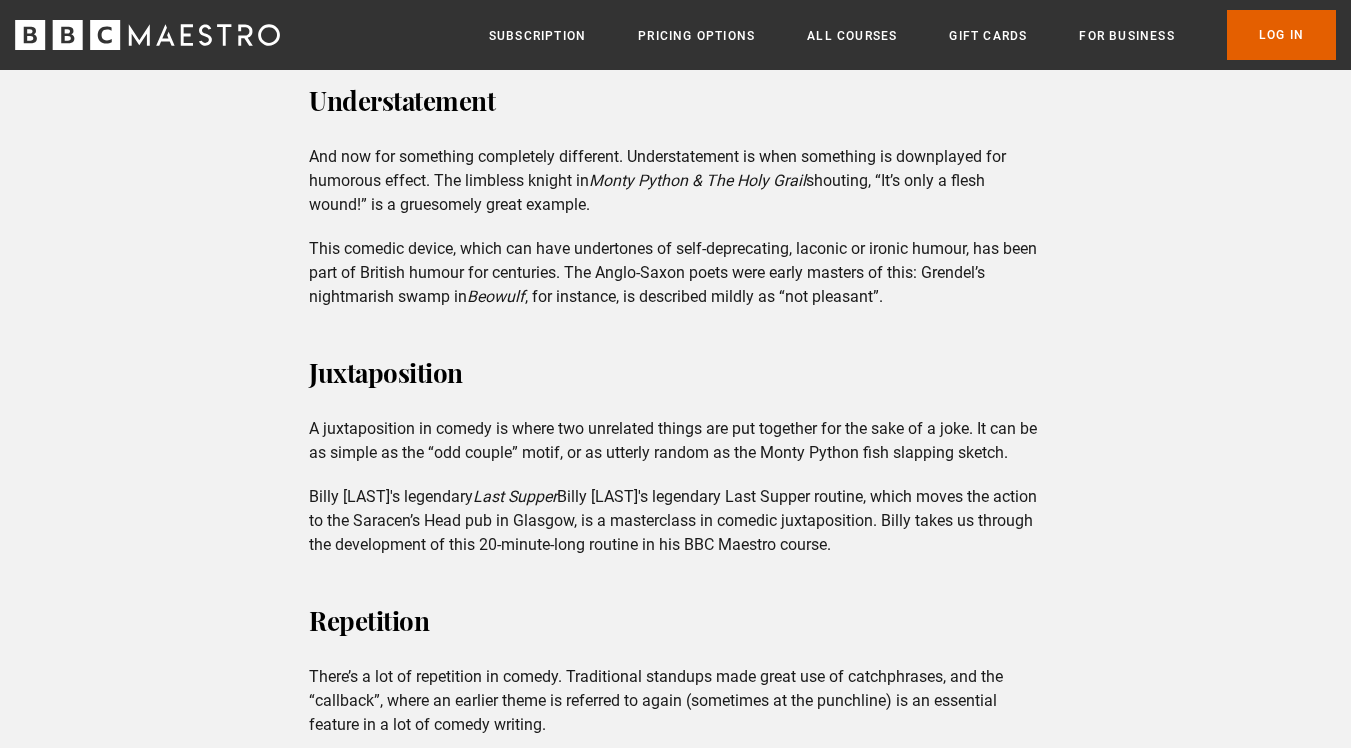 scroll, scrollTop: 1682, scrollLeft: 0, axis: vertical 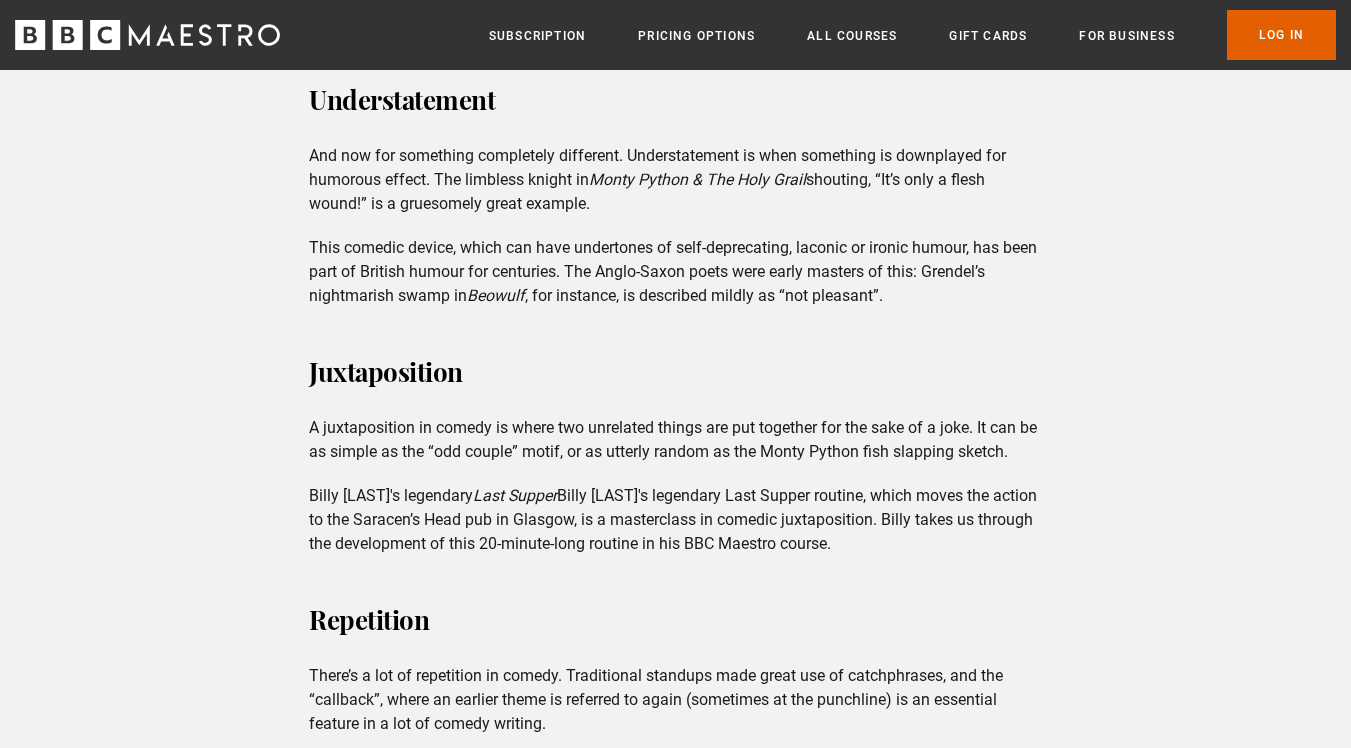 drag, startPoint x: 580, startPoint y: 496, endPoint x: 309, endPoint y: 498, distance: 271.0074 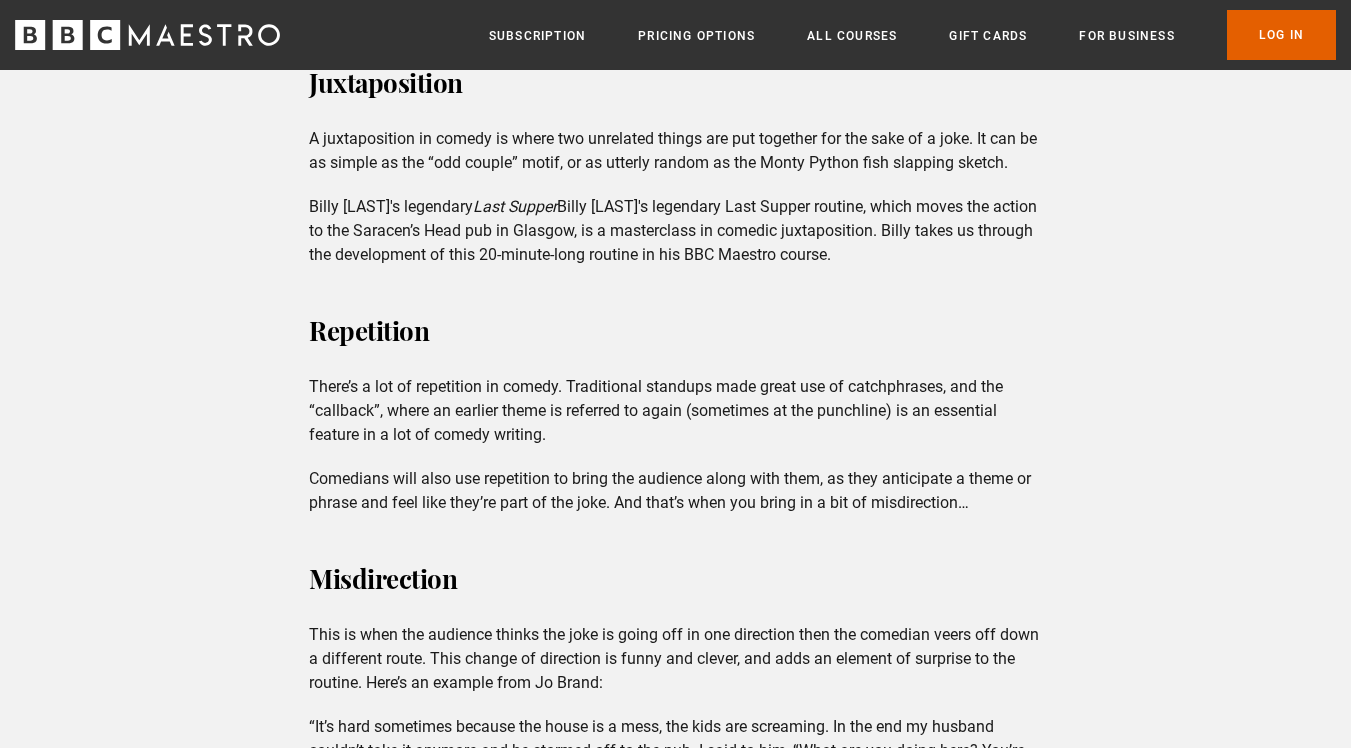 scroll, scrollTop: 1976, scrollLeft: 0, axis: vertical 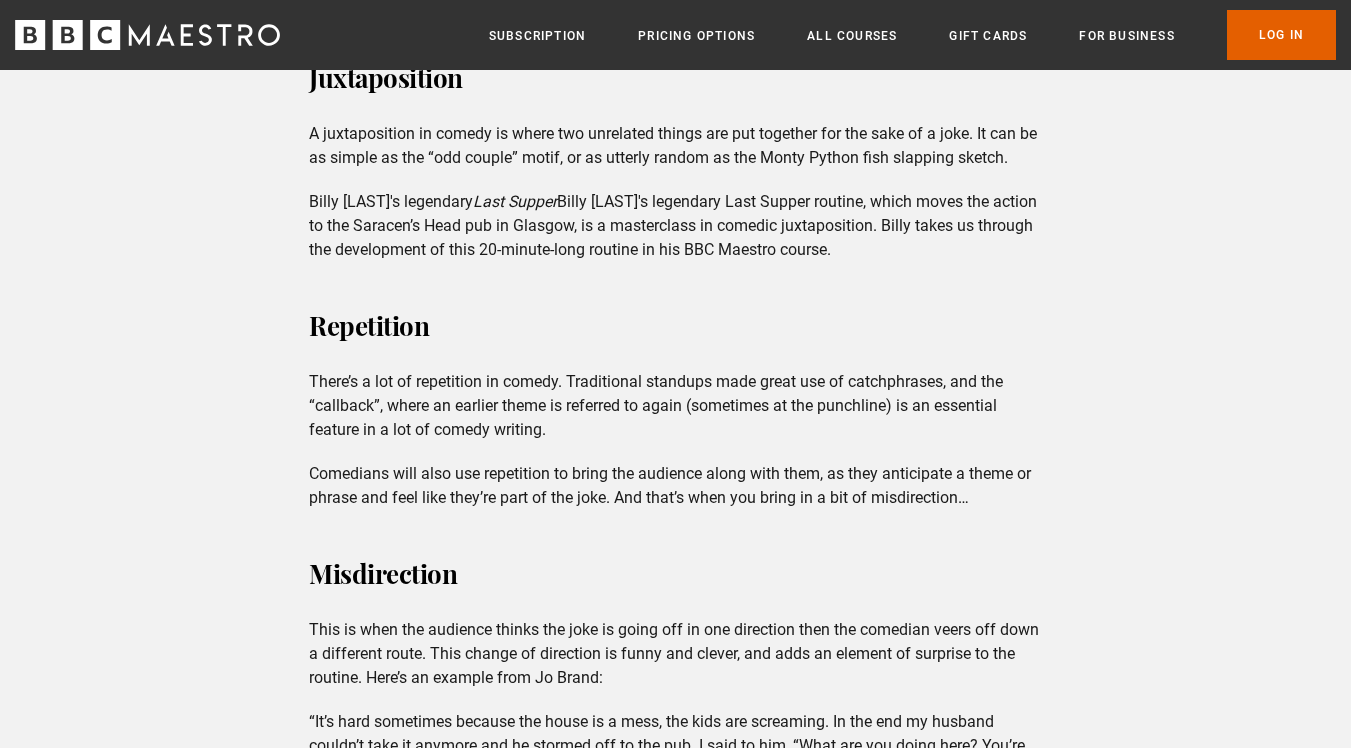 click on "Comedians will also use repetition to bring the audience along with them, as they anticipate a theme or phrase and feel like they’re part of the joke. And that’s when you bring in a bit of misdirection…" at bounding box center (675, 486) 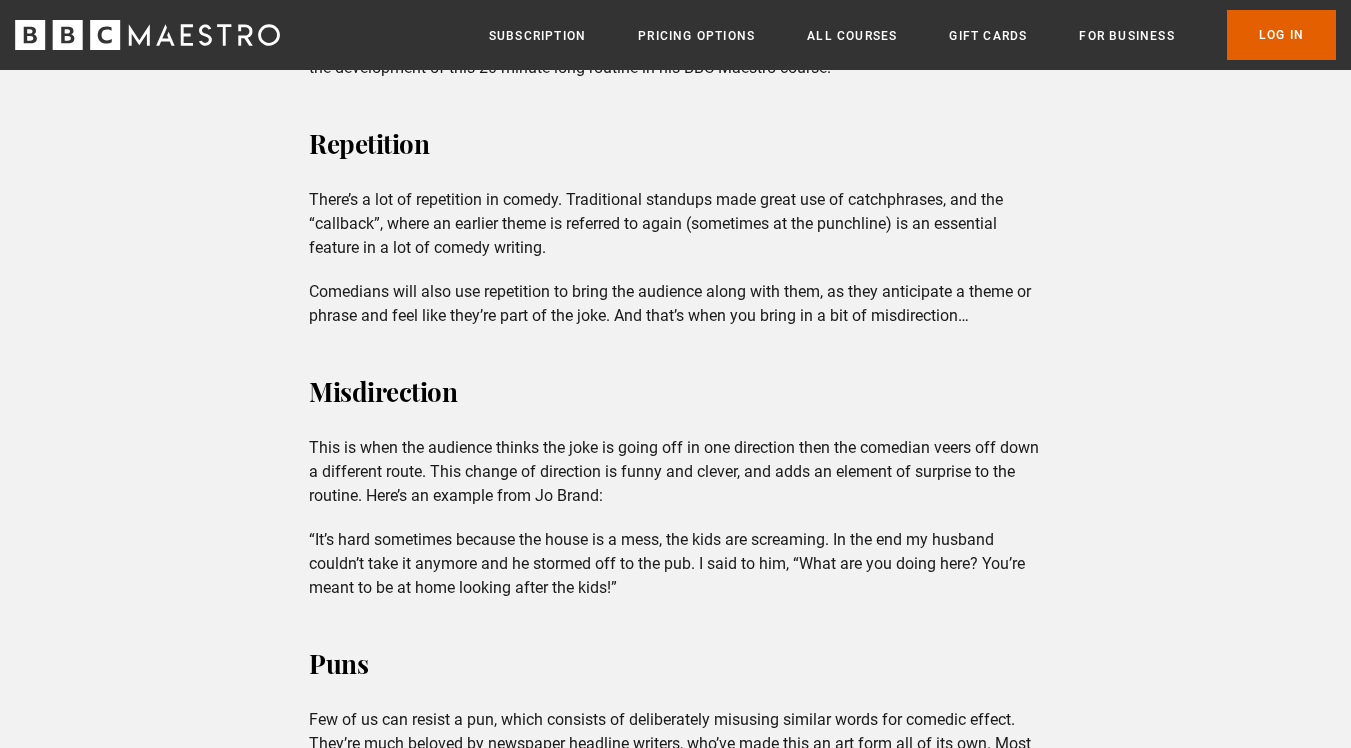 scroll, scrollTop: 2162, scrollLeft: 0, axis: vertical 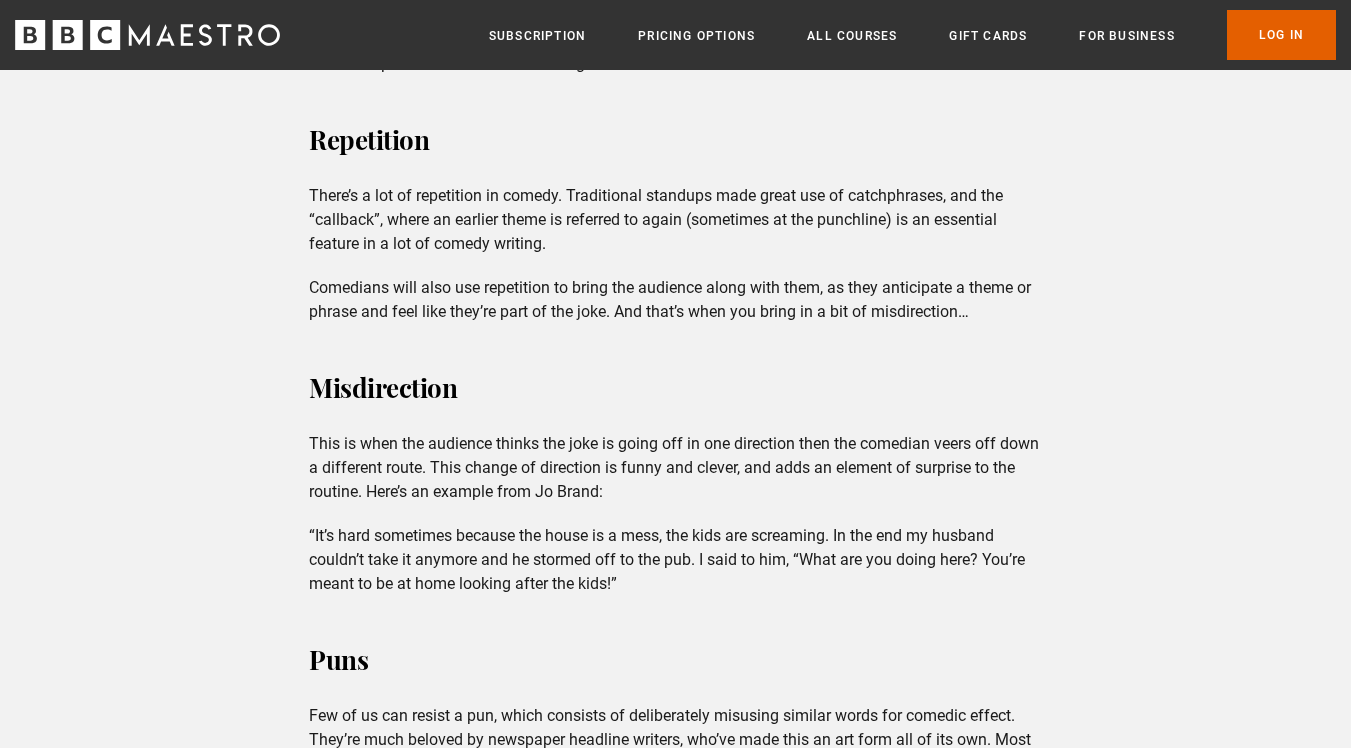 click on "“It’s hard sometimes because the house is a mess, the kids are screaming. In the end my husband couldn’t take it anymore and he stormed off to the pub. I said to him, “What are you doing here? You’re meant to be at home looking after the kids!”" at bounding box center [675, 560] 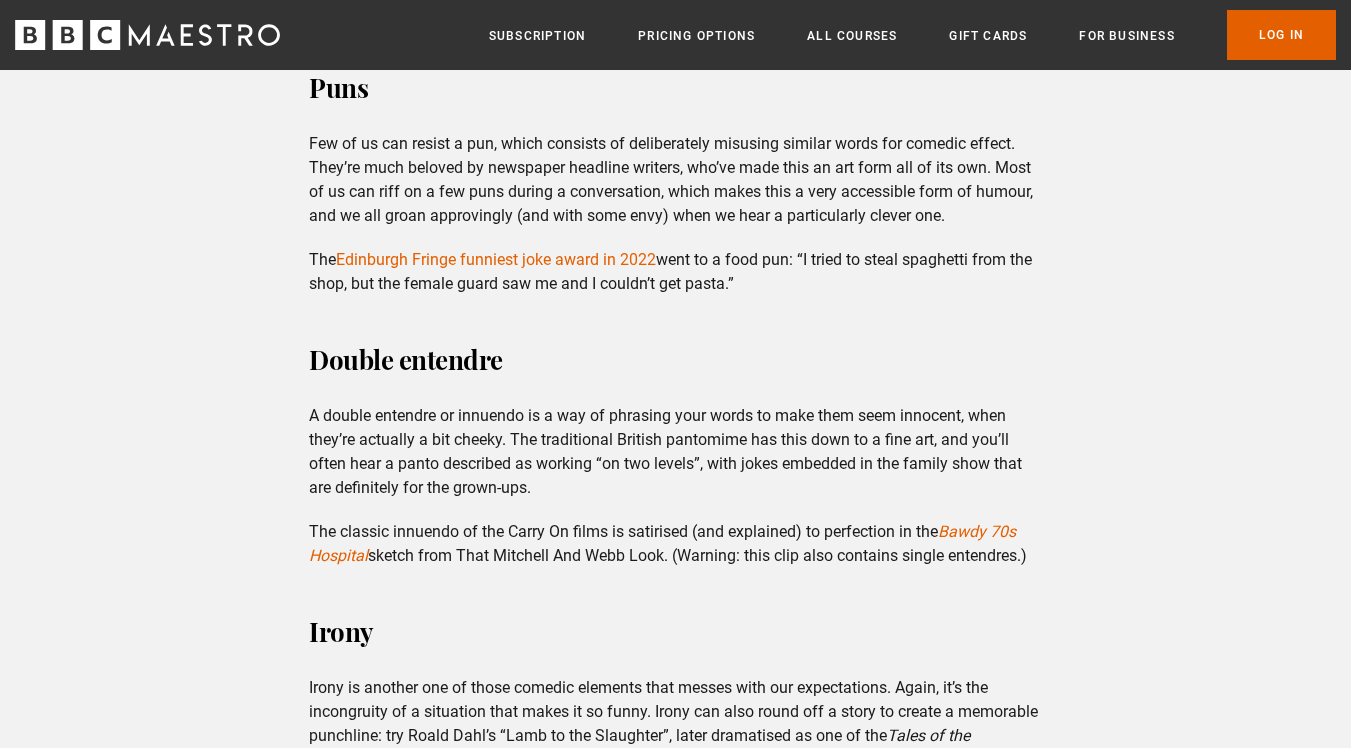 scroll, scrollTop: 2735, scrollLeft: 0, axis: vertical 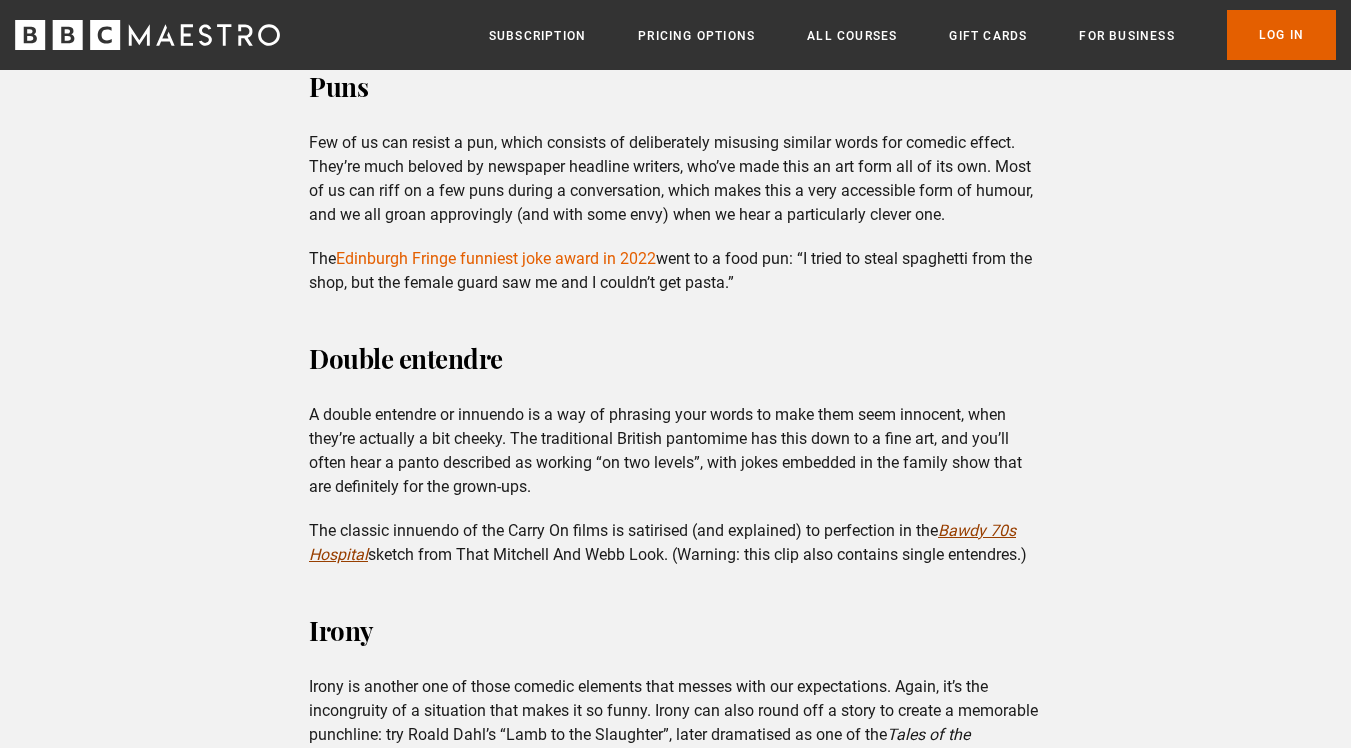 click on "Bawdy 70s Hospital" at bounding box center (662, 542) 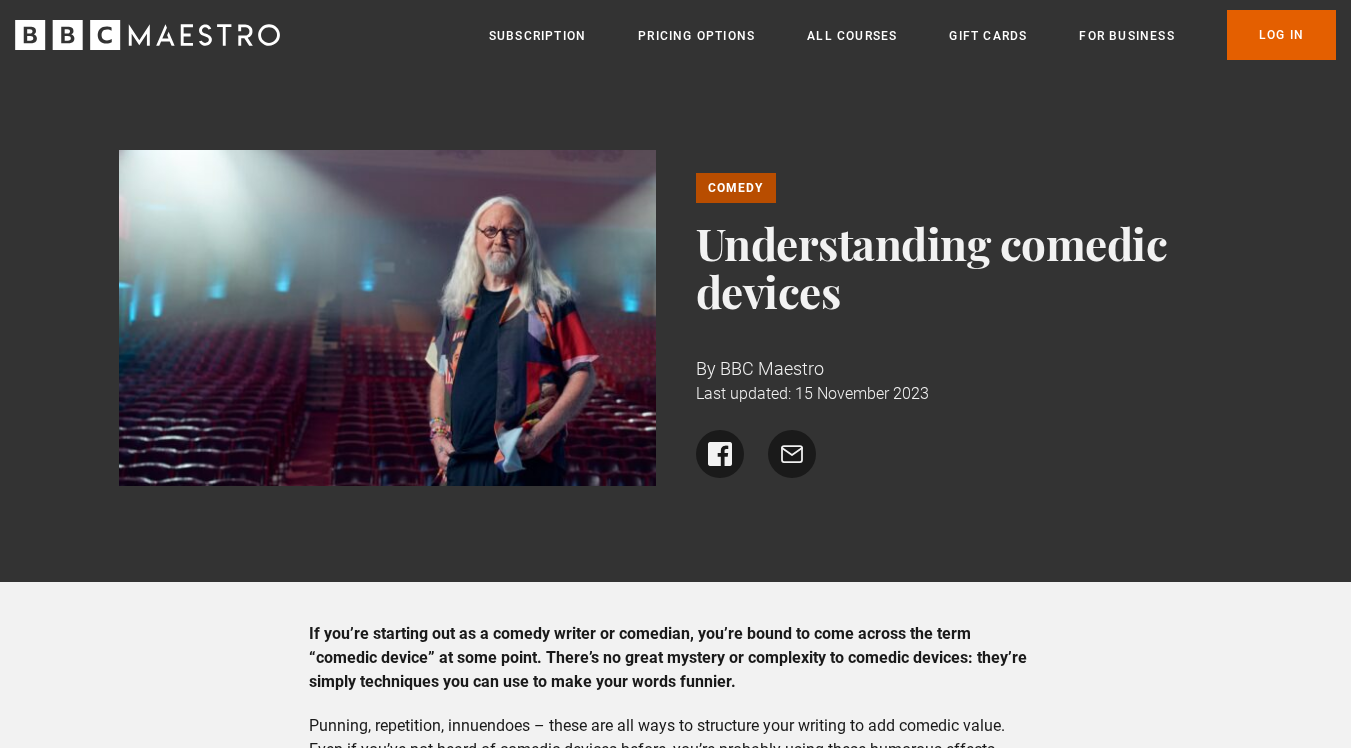 scroll, scrollTop: 0, scrollLeft: 0, axis: both 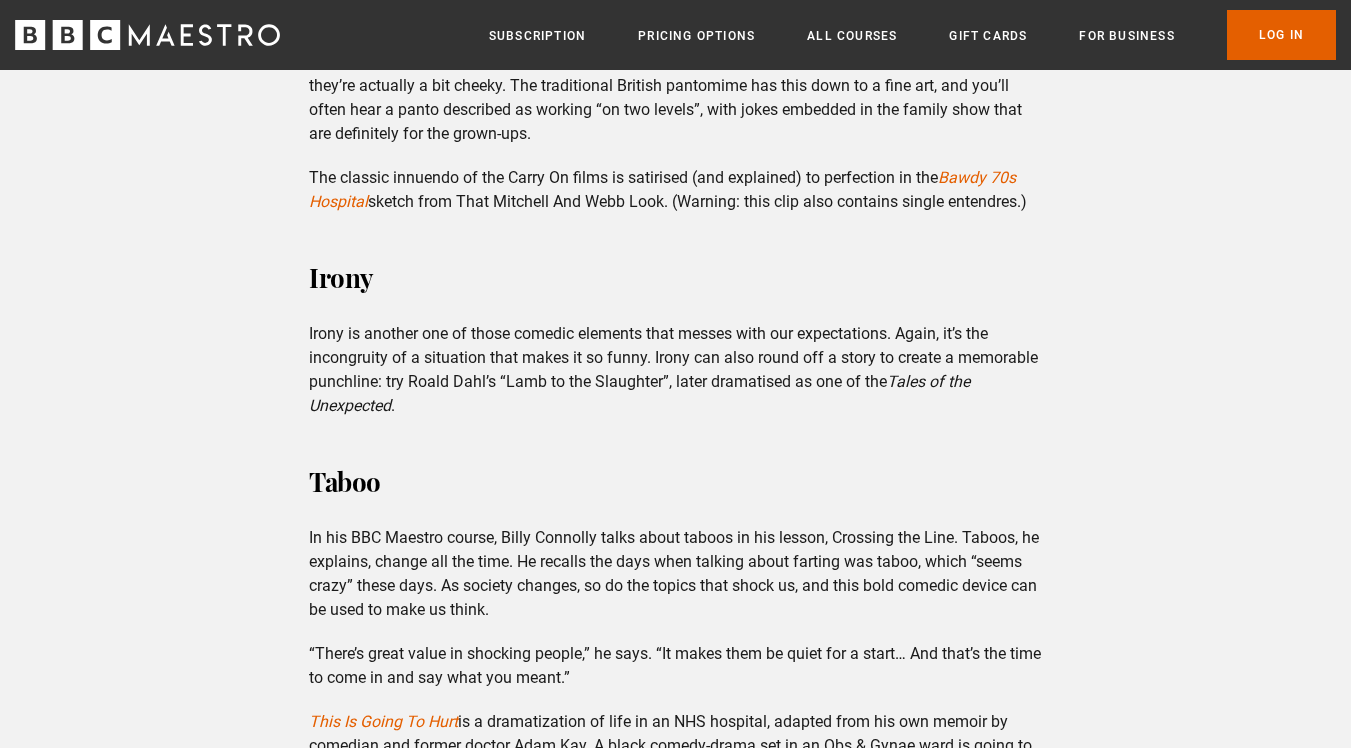 click on "What are the features of comedy?
Comedic devices come in all shapes and sizes, from convoluted juxtapositions to groan-worthy puns. If you’re thinking of writing comedy, a background in the different humorous effects can be helpful. Whether you’re structuring a joke or want to add a bit more oomph to your anecdotes, try some of these tried-and-tested techniques.
Overstatement
Overstatement or hyperbole in comedy is exaggeration for humorous effect. However, this device also appears a surprising amount in everyday conversation. “I nearly died laughing!” Well, no, but your listener absolutely knows what you mean.
There’s a lot of room for exaggeration in a comedy routine. Imagine if comedic anecdotes simply told an accurate tale – they’d be more like legal statements than something you’d pay to hear. Billy Connolly’s routines combine hyperbolic language with exaggerated body movements: check out his turn as  Agnes the hungry lioness.
Understatement
Beowulf" at bounding box center (675, -91) 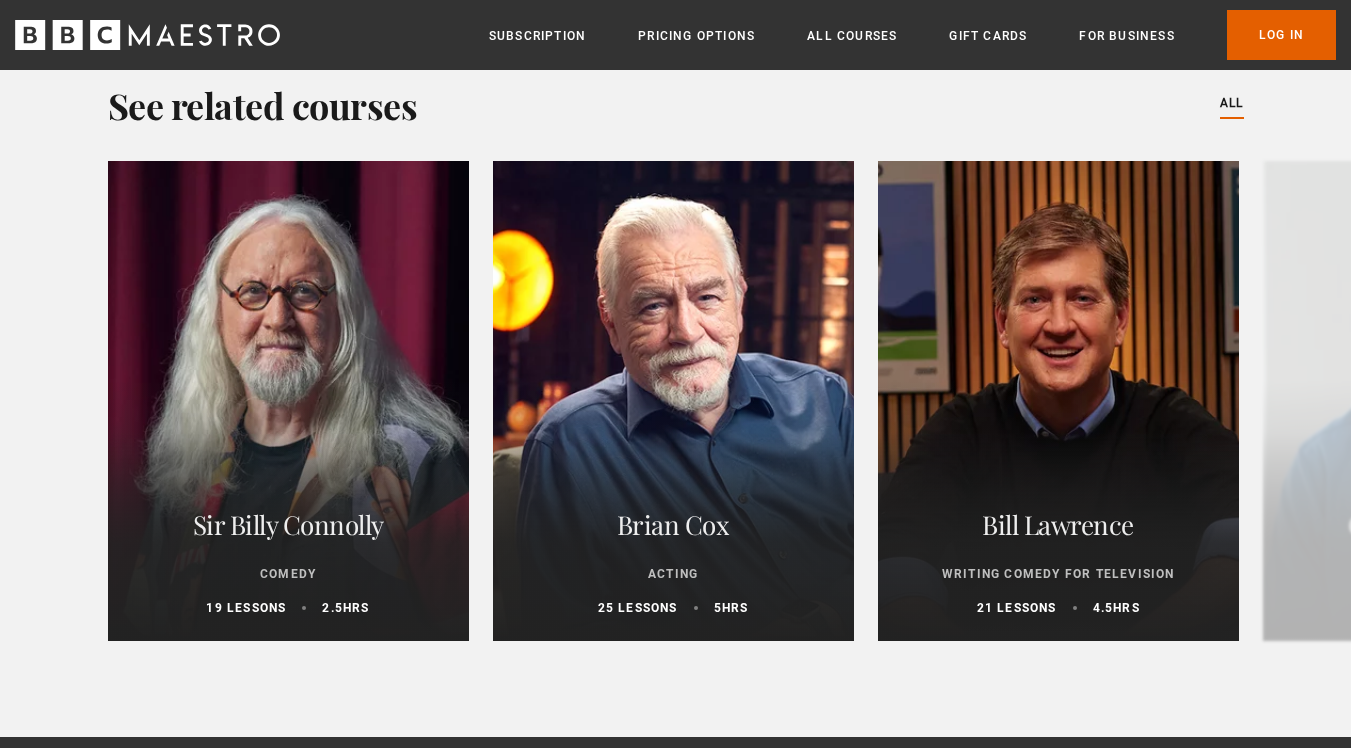 scroll, scrollTop: 5342, scrollLeft: 0, axis: vertical 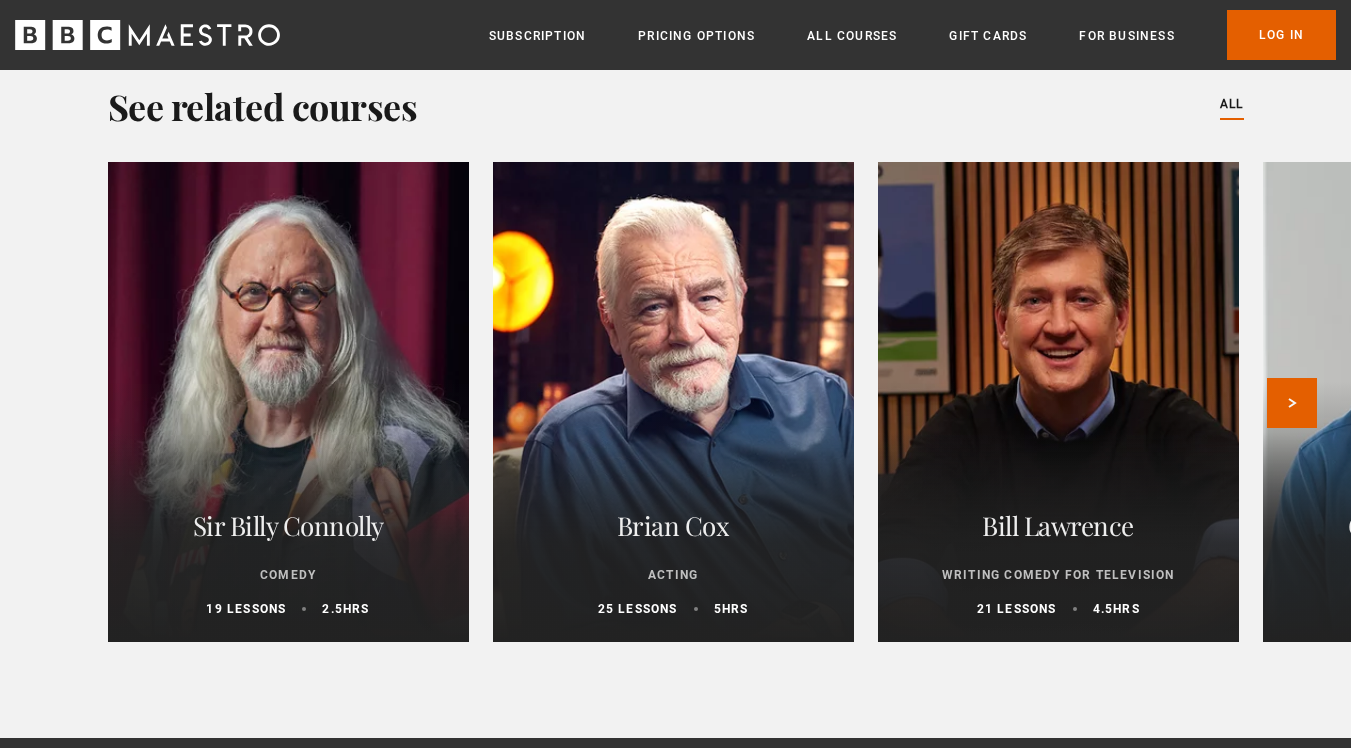 click on "Sir Billy Connolly" at bounding box center [288, 526] 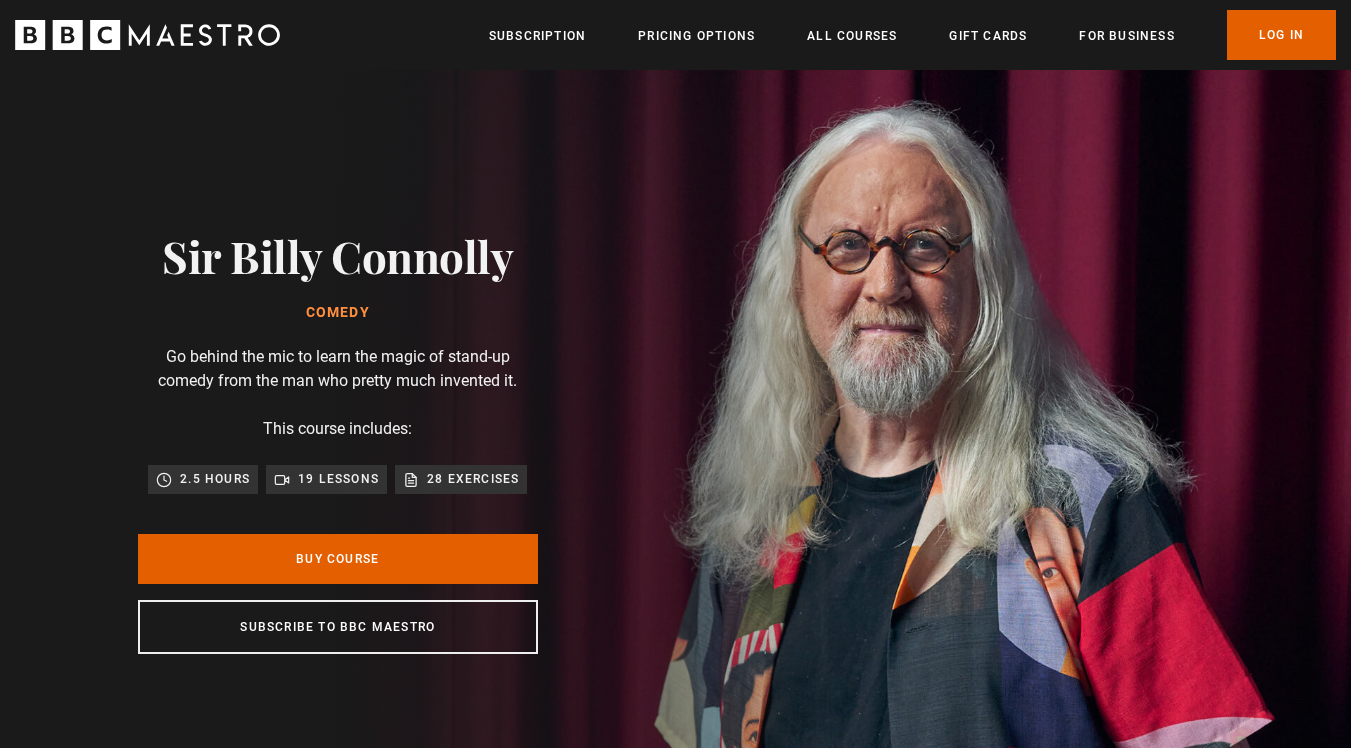 scroll, scrollTop: 0, scrollLeft: 0, axis: both 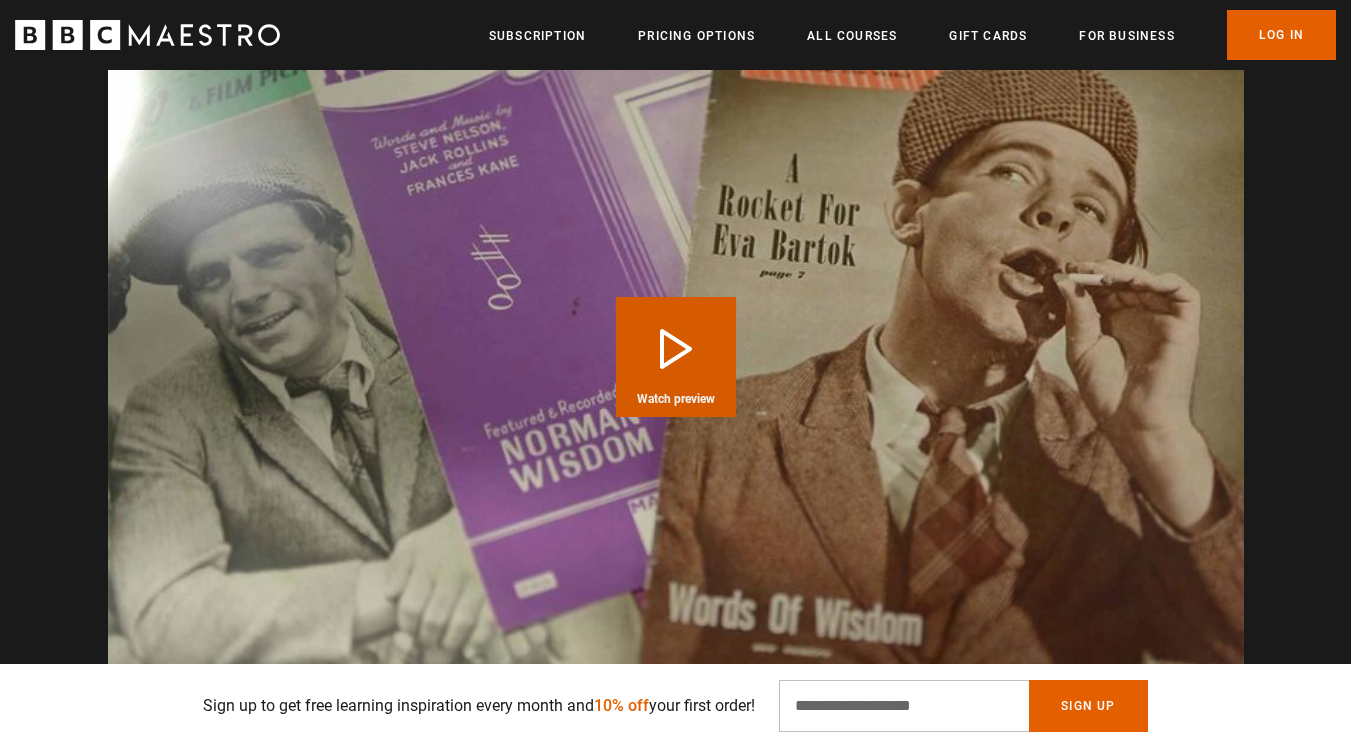 click on "Play Course overview for Comedy with Sir Billy Connolly Watch preview" at bounding box center (676, 357) 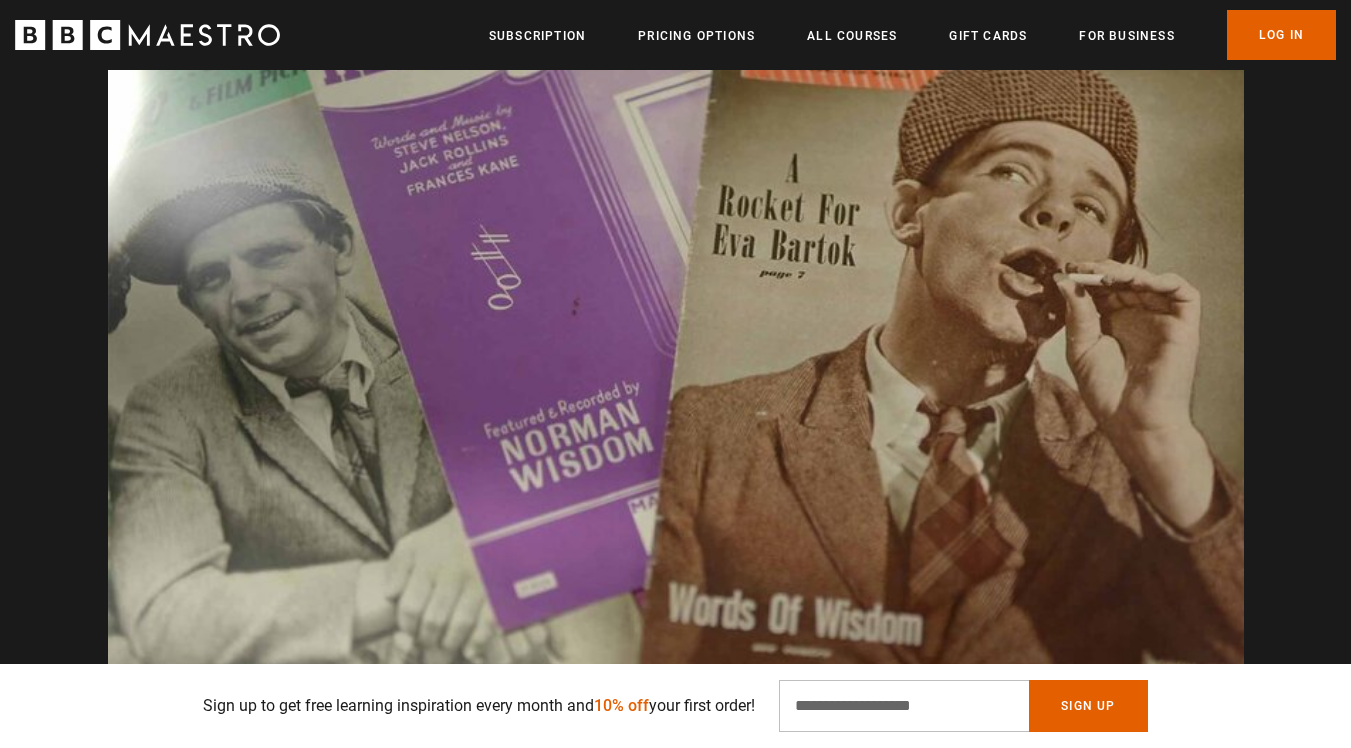 scroll, scrollTop: 0, scrollLeft: 3930, axis: horizontal 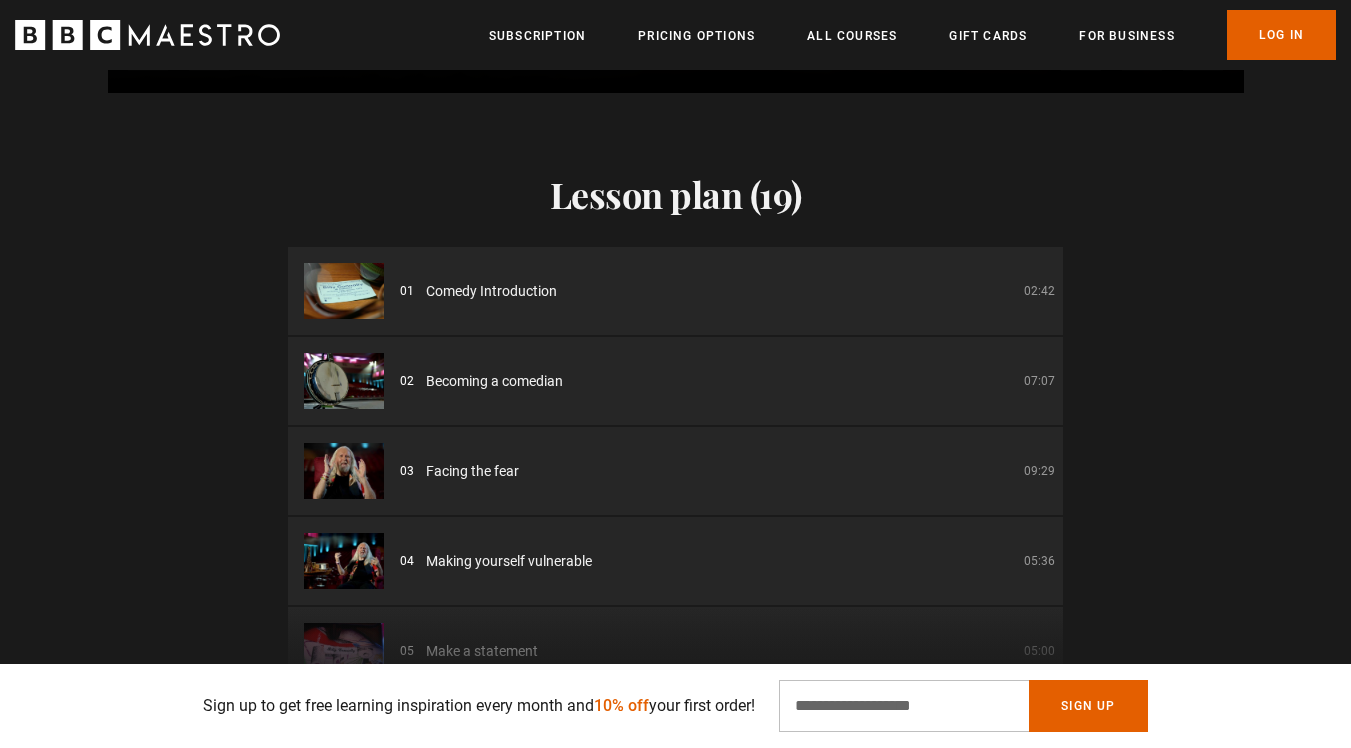 click on "Comedy Introduction" at bounding box center [491, 291] 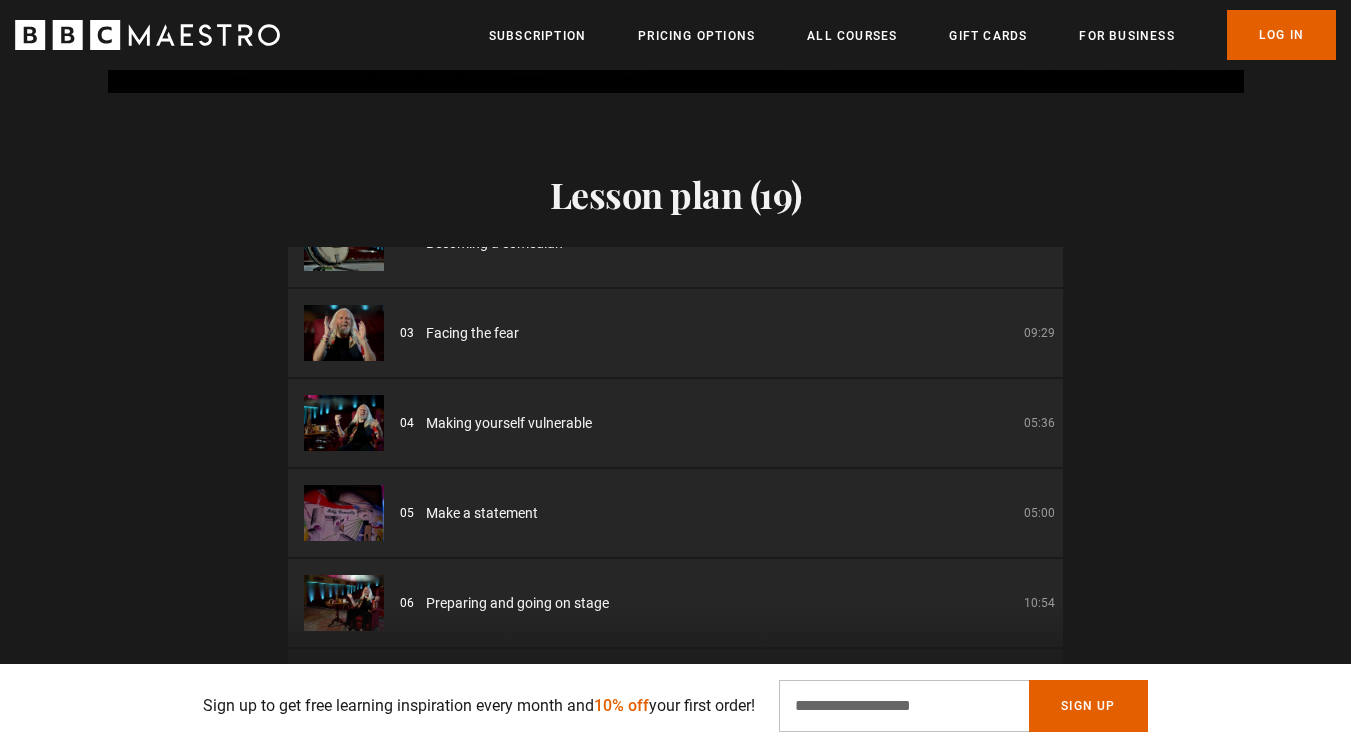 scroll, scrollTop: 135, scrollLeft: 0, axis: vertical 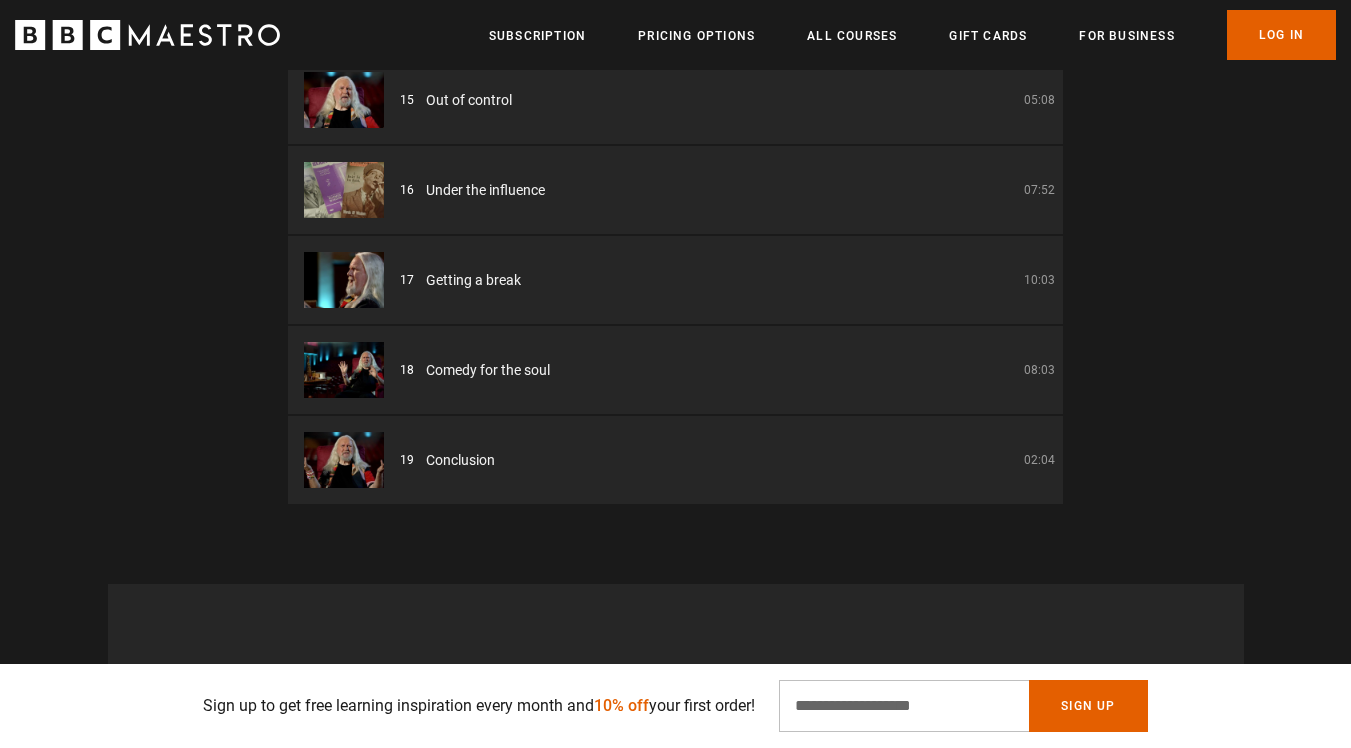 click on "Lesson plan (19)
01
Comedy Introduction
02:42
02
Becoming a comedian
07:07
03
Facing the fear
09:29
04
Making yourself vulnerable
05:36
05
Make a statement
05:00
06
Preparing and going on stage
10:54
07
The comedy brain
09:36" at bounding box center [675, 187] 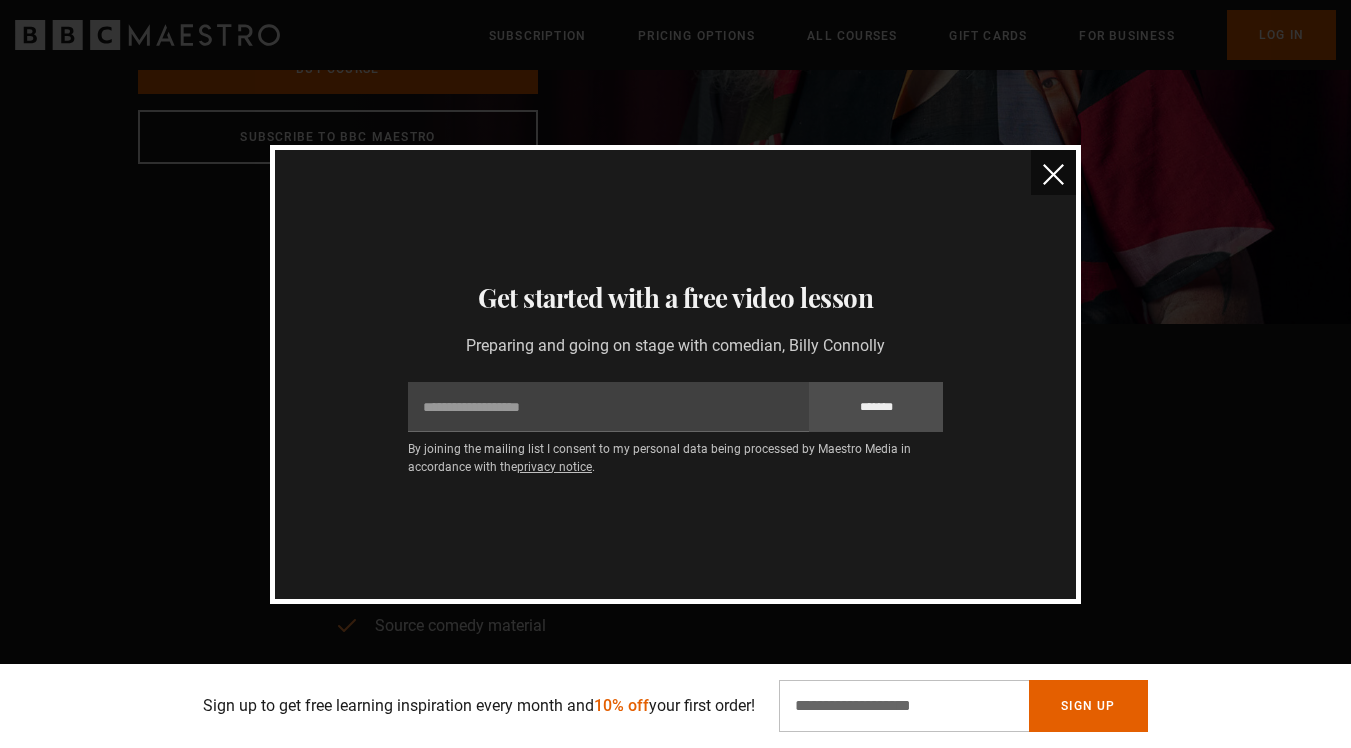scroll, scrollTop: 0, scrollLeft: 0, axis: both 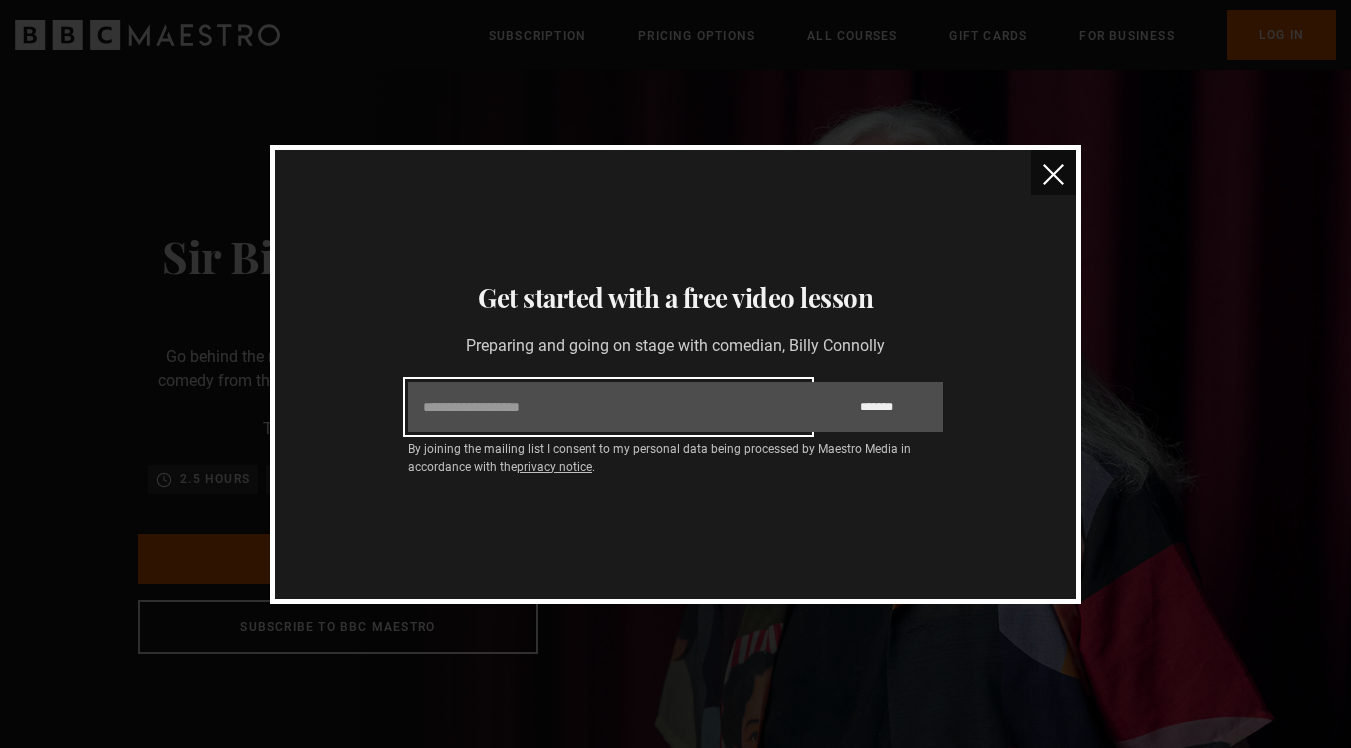 click on "Email" at bounding box center (608, 407) 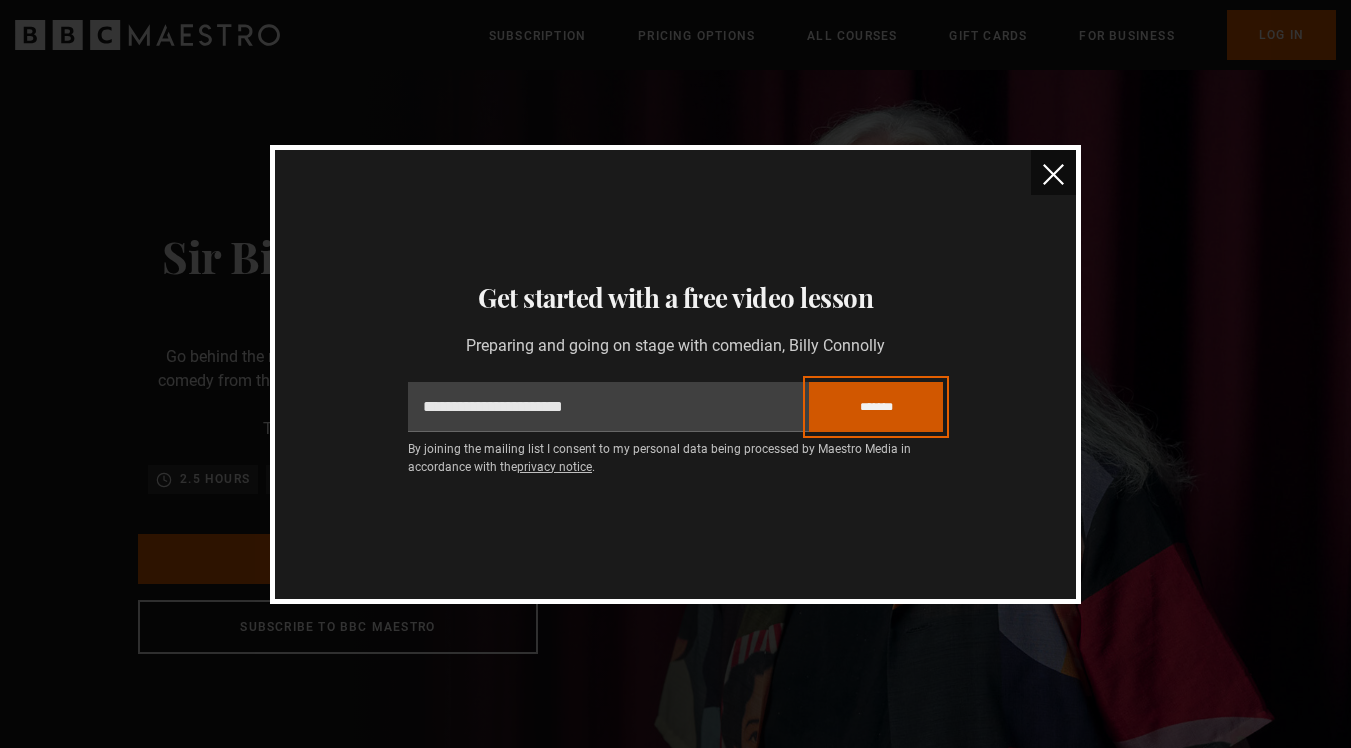 click on "*******" at bounding box center [876, 407] 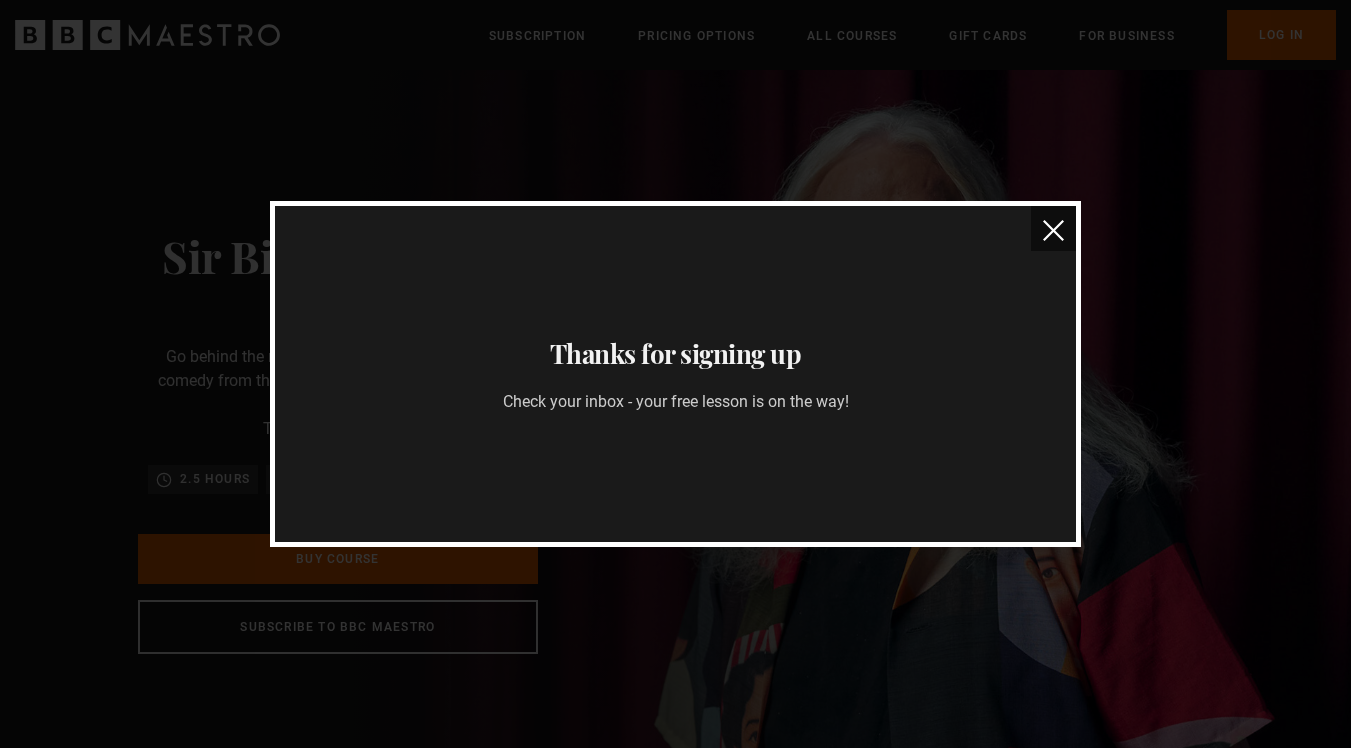 scroll, scrollTop: 0, scrollLeft: 786, axis: horizontal 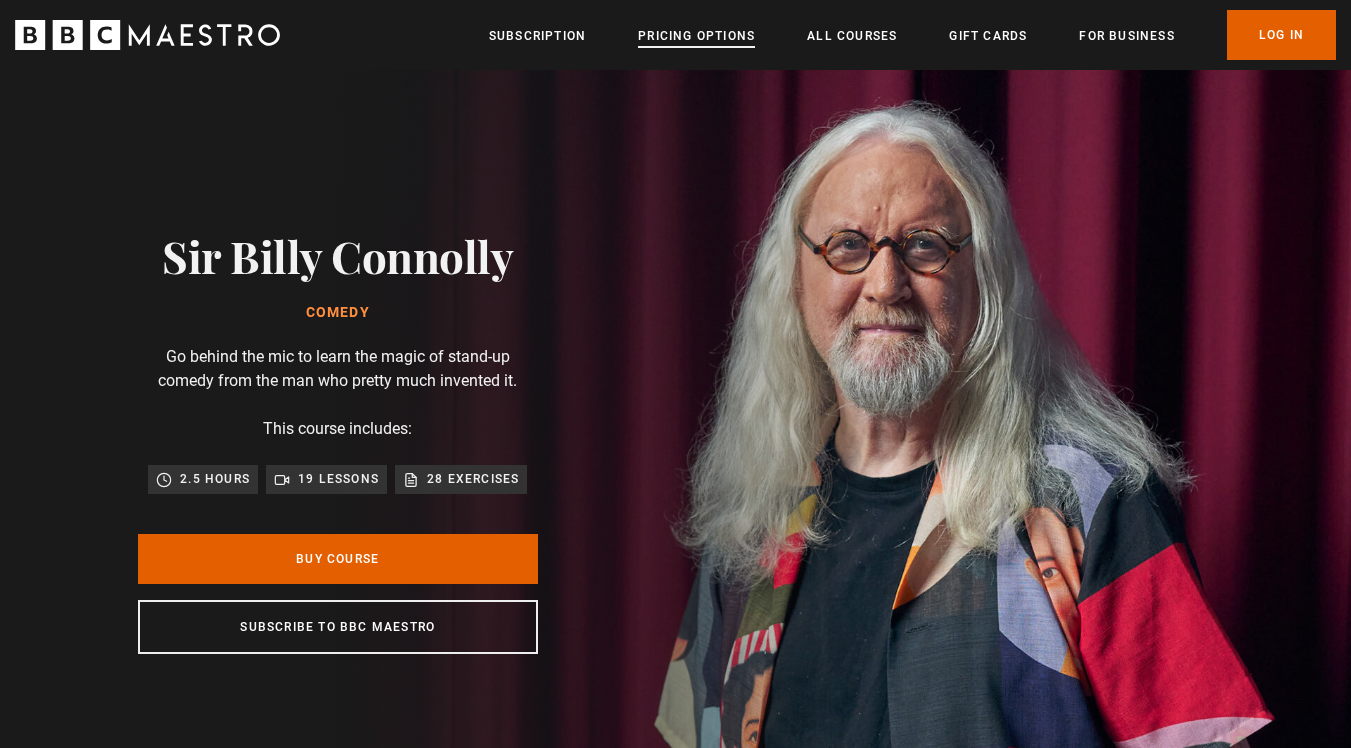 click on "Pricing Options" at bounding box center (696, 36) 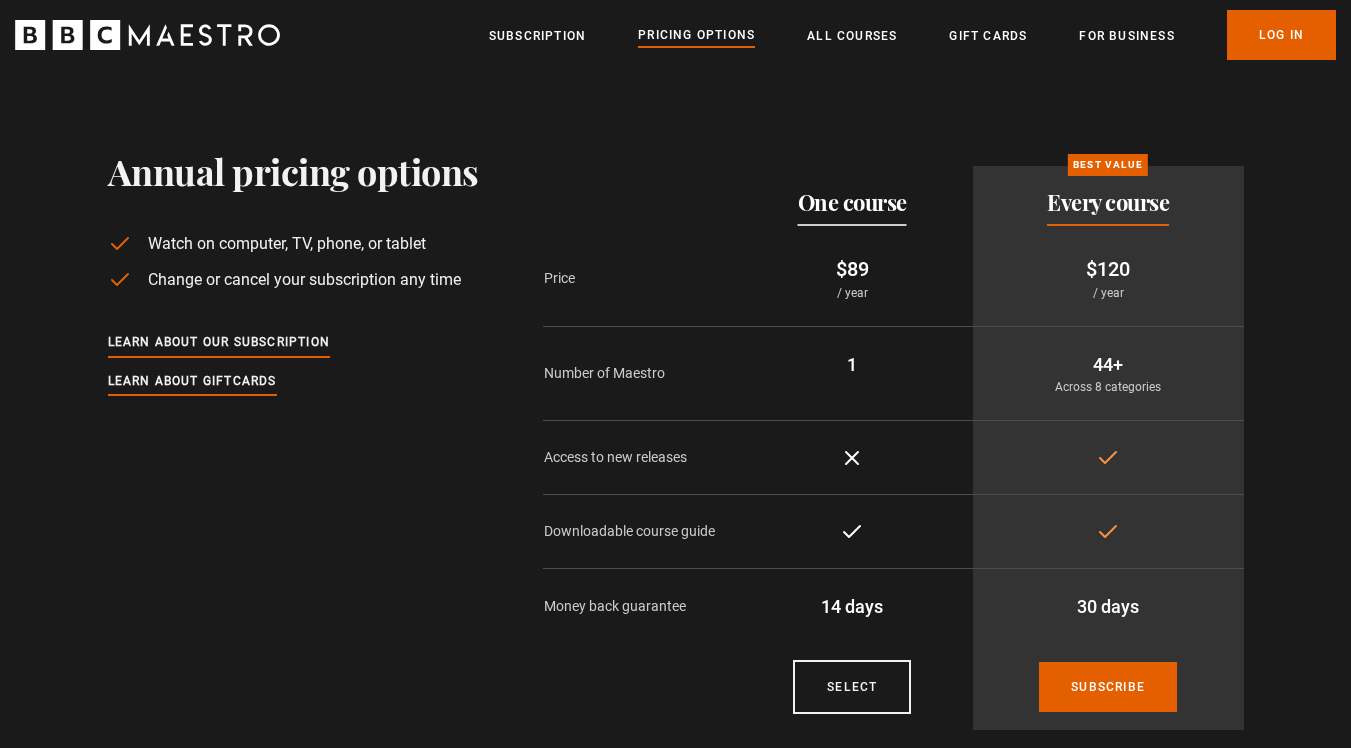scroll, scrollTop: 0, scrollLeft: 0, axis: both 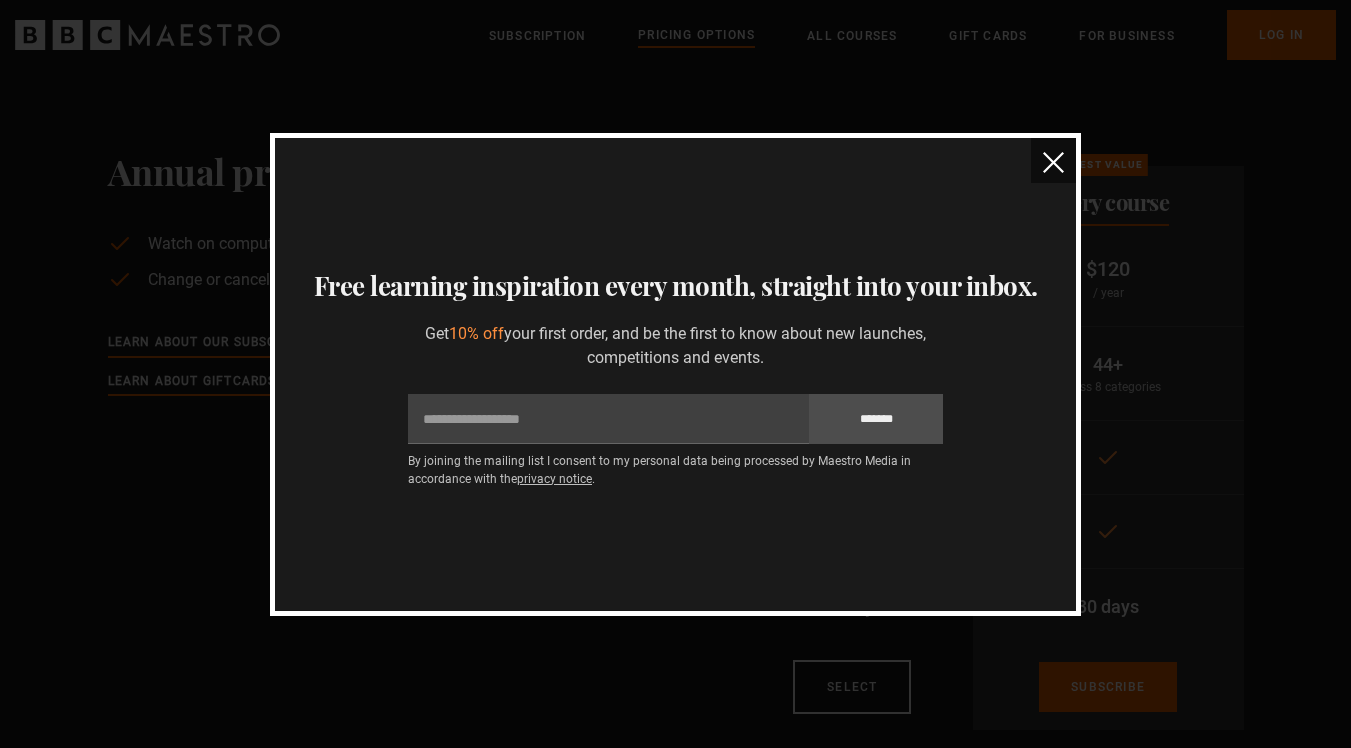 click at bounding box center [1053, 162] 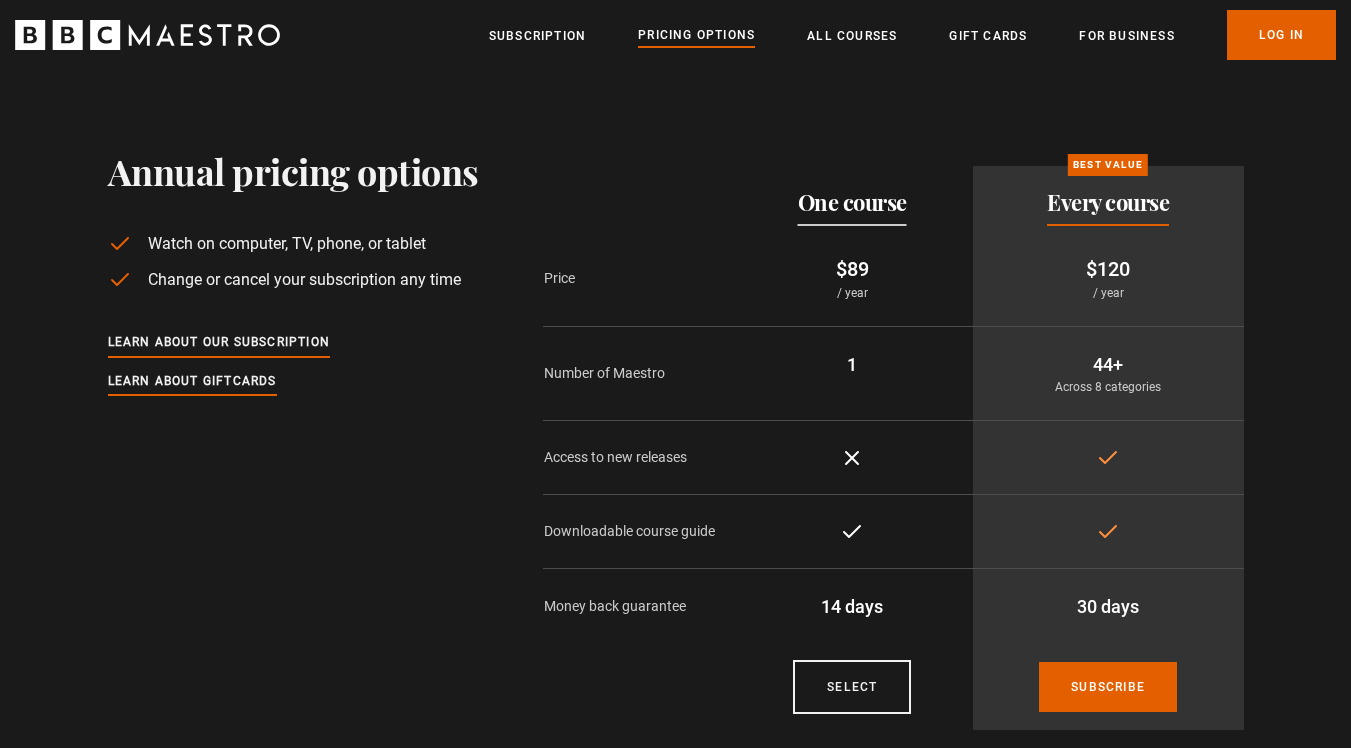 click on "Annual pricing options
Watch on computer, TV, phone, or tablet
Change or cancel your subscription any time
Learn about our subscription
Learn about giftcards
Pricing plans
One course
Best value
Every course
Price
$89
/ year
$120
/ year
Number of Maestro
1
44+
Across 8 categories
Access to new releases" at bounding box center [675, 408] 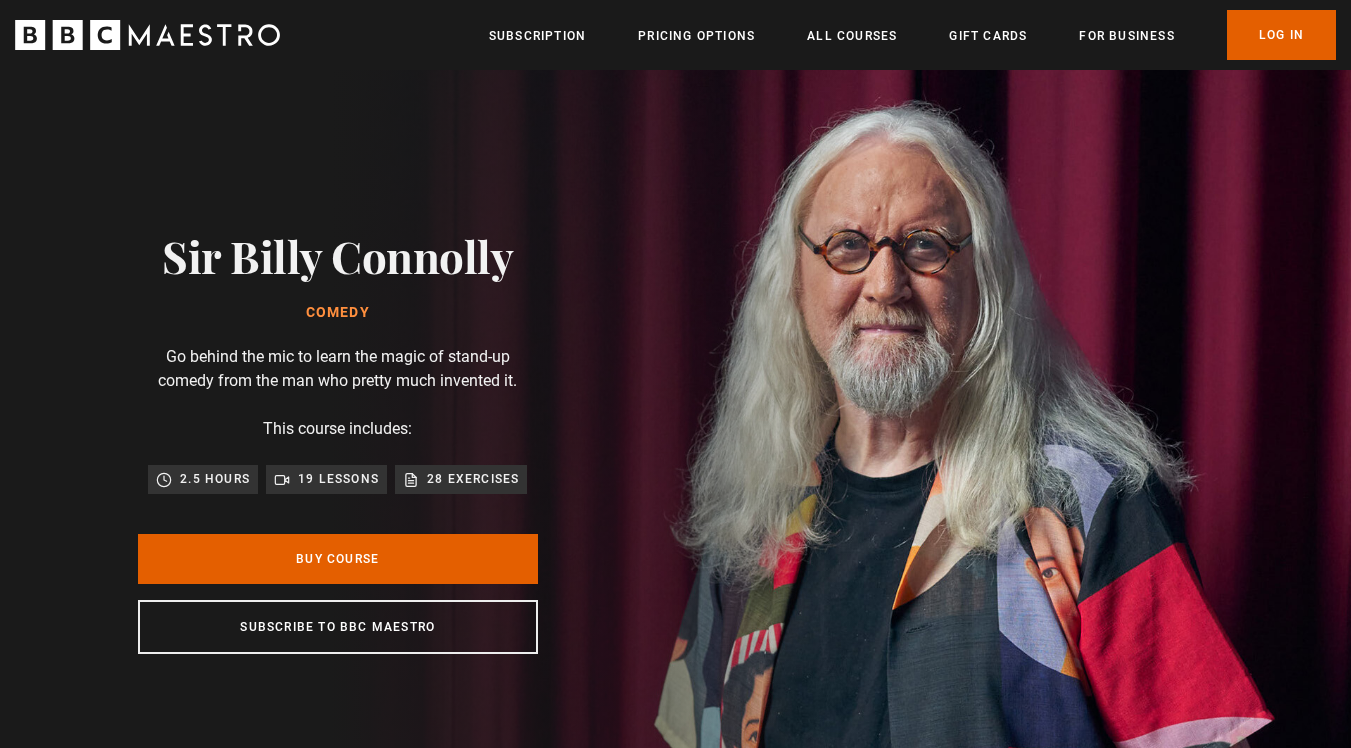 scroll, scrollTop: 0, scrollLeft: 0, axis: both 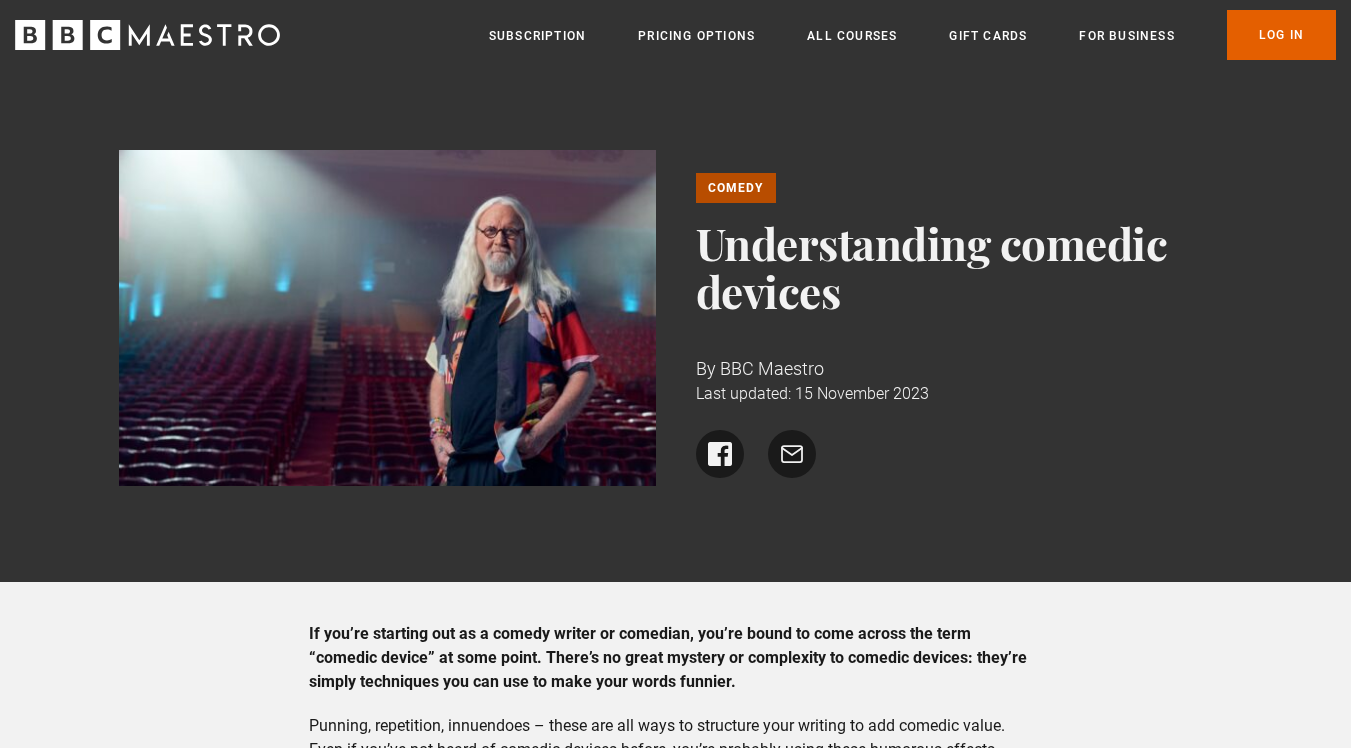 click on "If you’re starting out as a comedy writer or comedian, you’re bound to come across the term “comedic device” at some point. There’s no great mystery or complexity to comedic devices: they’re simply techniques you can use to make your words funnier.
Punning, repetition, innuendoes – these are all ways to structure your writing to add comedic value. Even if you’ve not heard of comedic devices before, you’re probably using these humorous effects naturally.
In this article, we’ll dash through a few of the best-known devices in comedy, complete with examples from the best in the business.
What are the features of comedy?
Overstatement
Understatement
Juxtaposition
Repetition
Misdirection
Puns
Double entendre
Irony
Taboo
Mistaken identity
What are the features of comedy?
Overstatement
Agnes the hungry lioness.
Understatement
Monty Python & The Holy Grail
Beowulf
." at bounding box center [675, 3351] 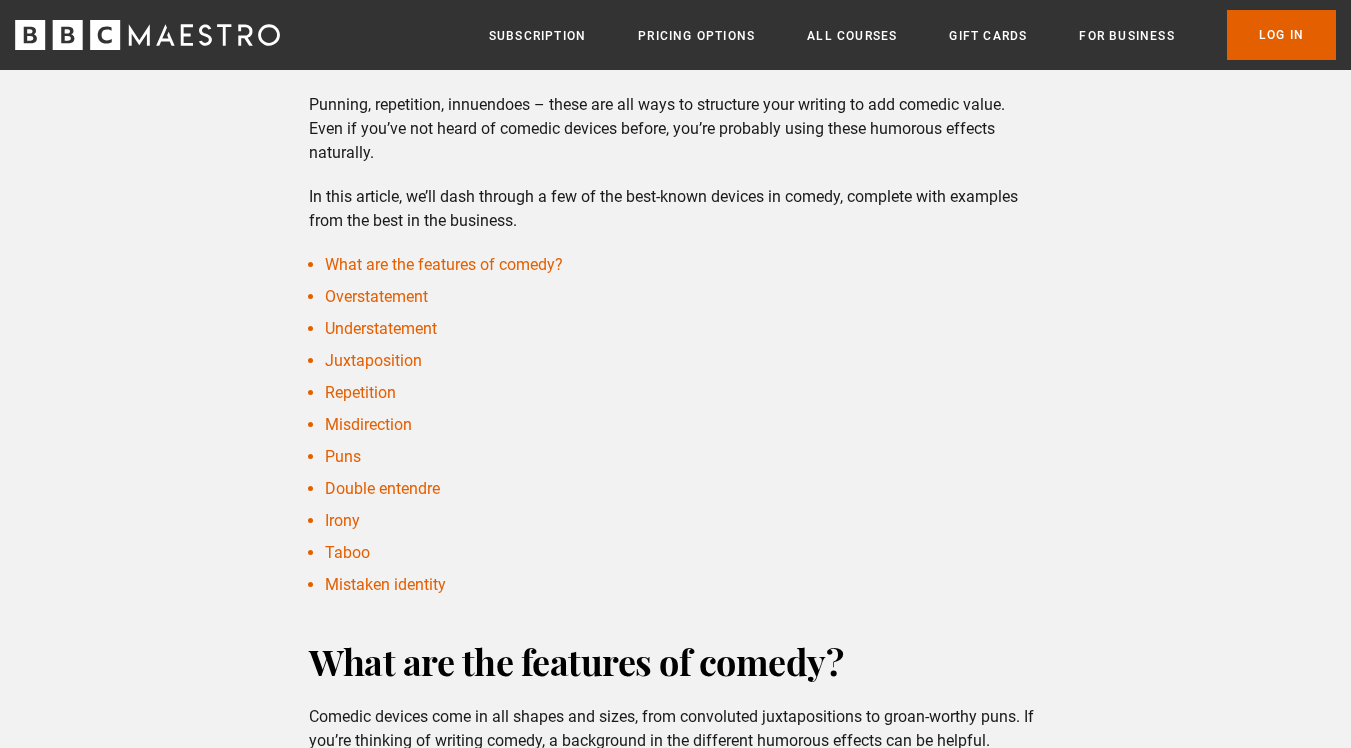 scroll, scrollTop: 650, scrollLeft: 0, axis: vertical 